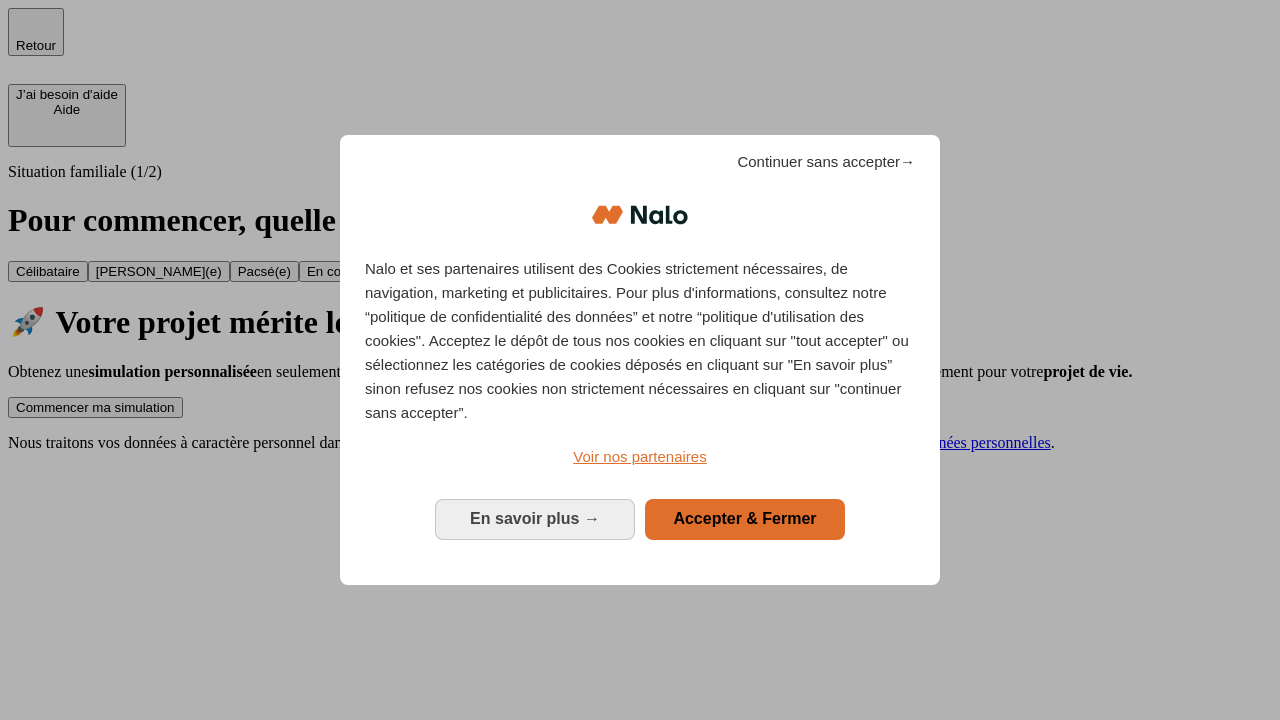 scroll, scrollTop: 0, scrollLeft: 0, axis: both 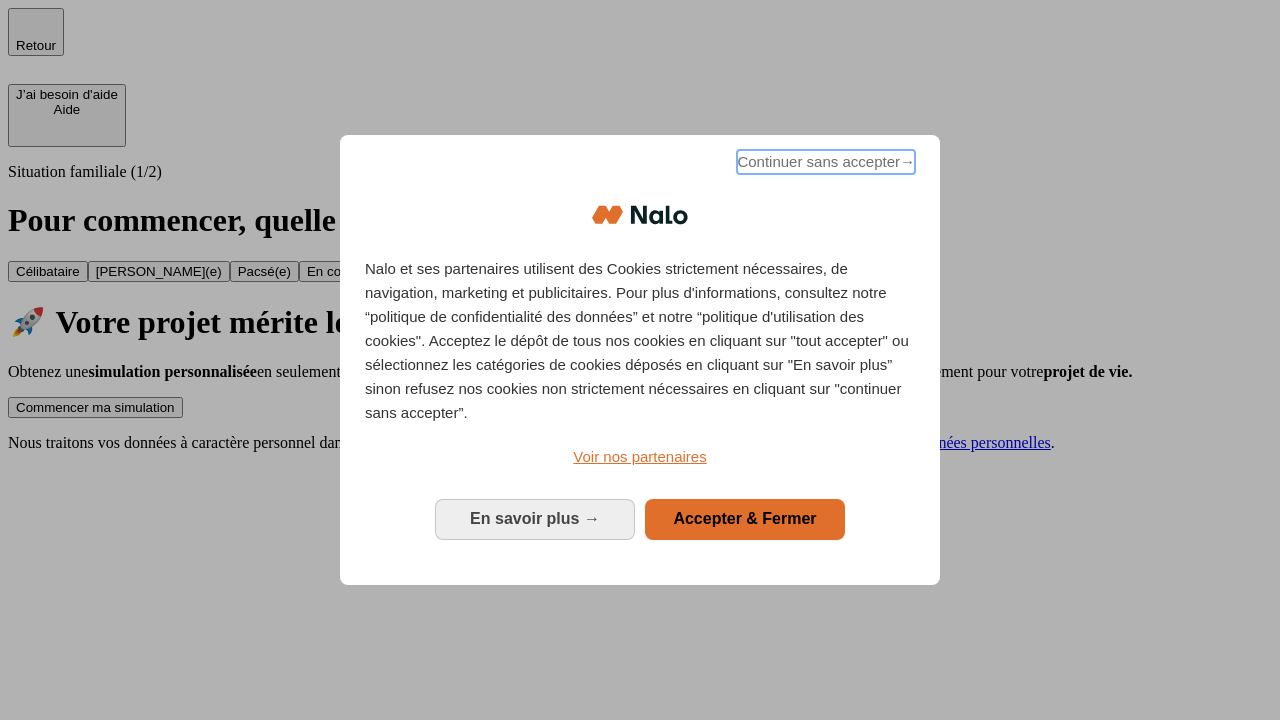 click on "Continuer sans accepter  →" at bounding box center (826, 162) 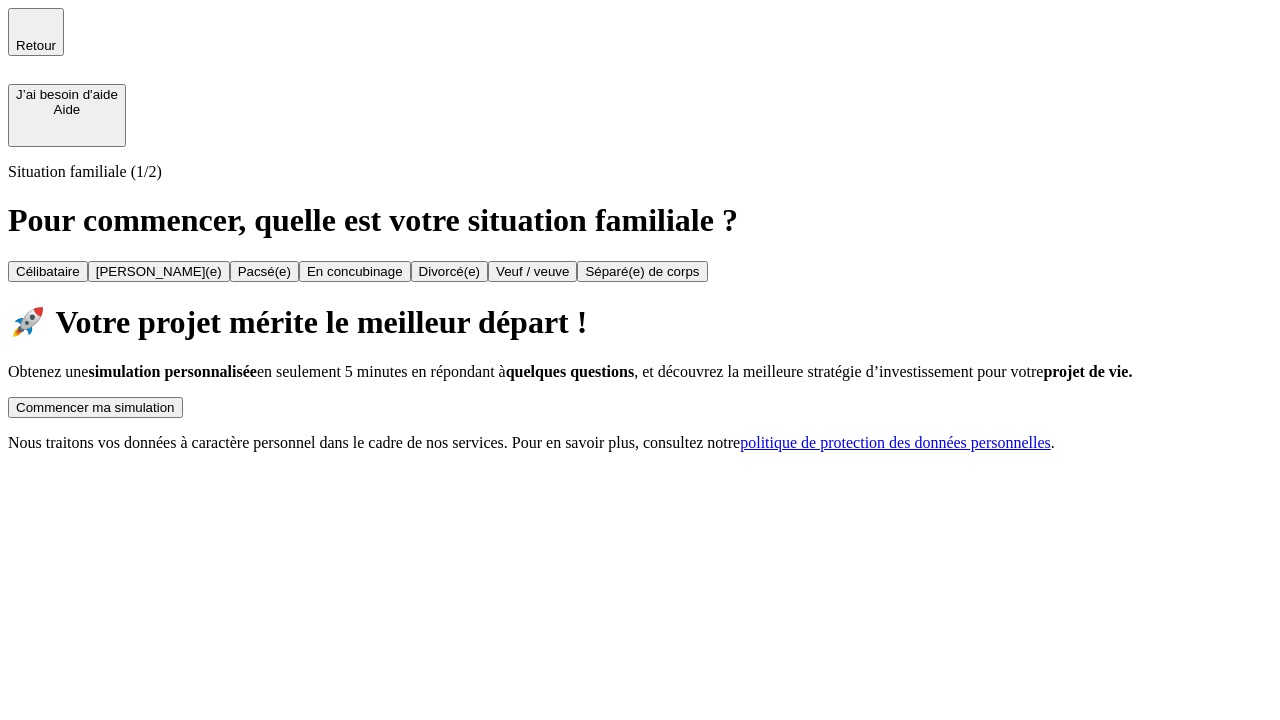 click on "Commencer ma simulation" at bounding box center (95, 407) 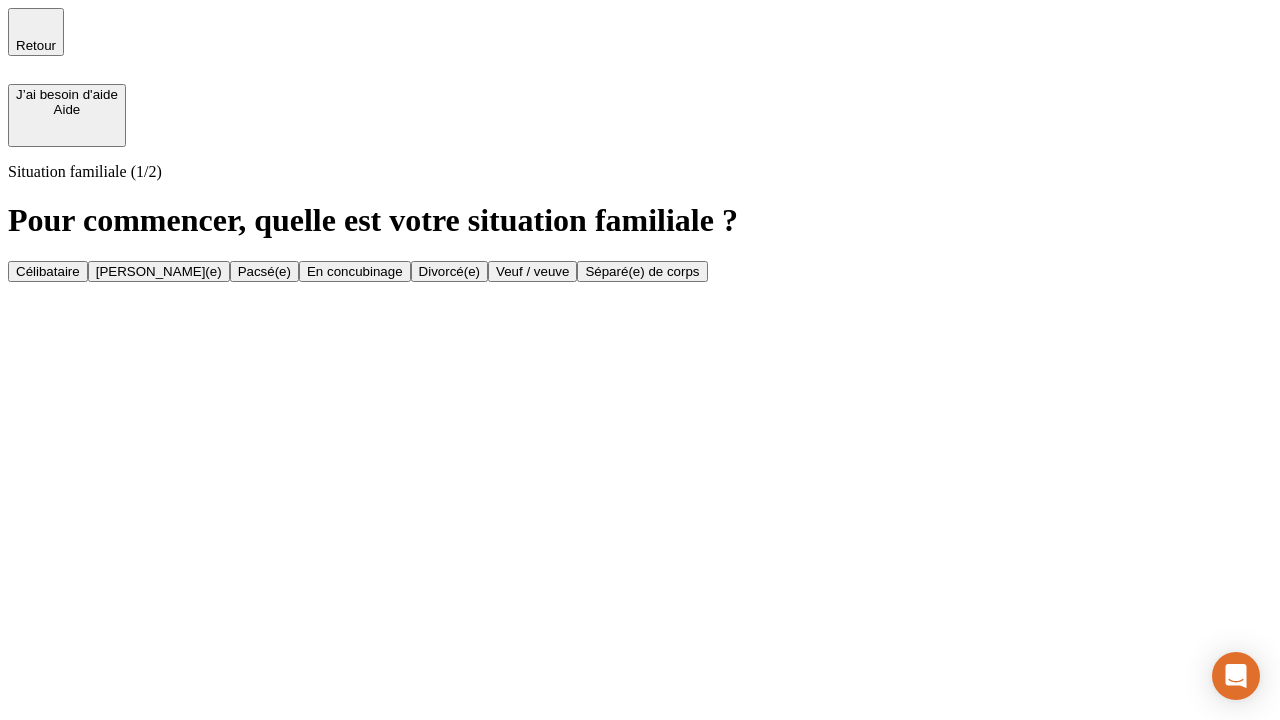 click on "Célibataire" at bounding box center (48, 271) 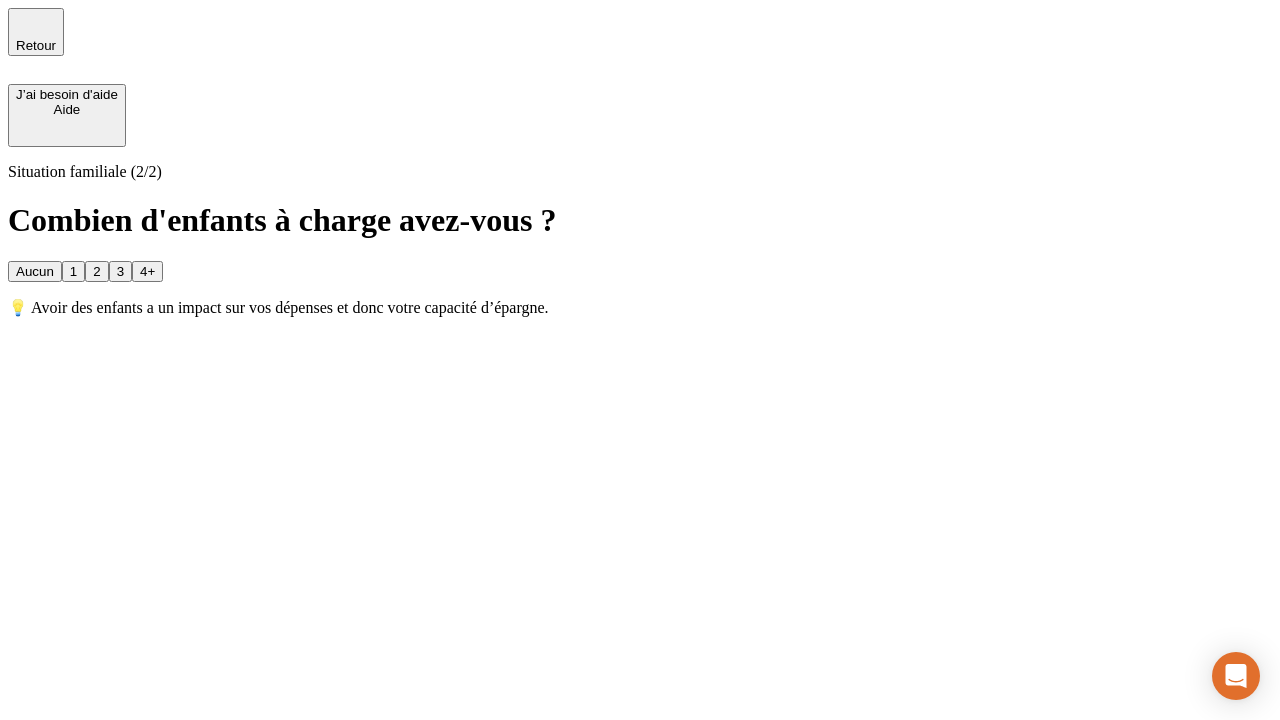 click on "Aucun" at bounding box center (35, 271) 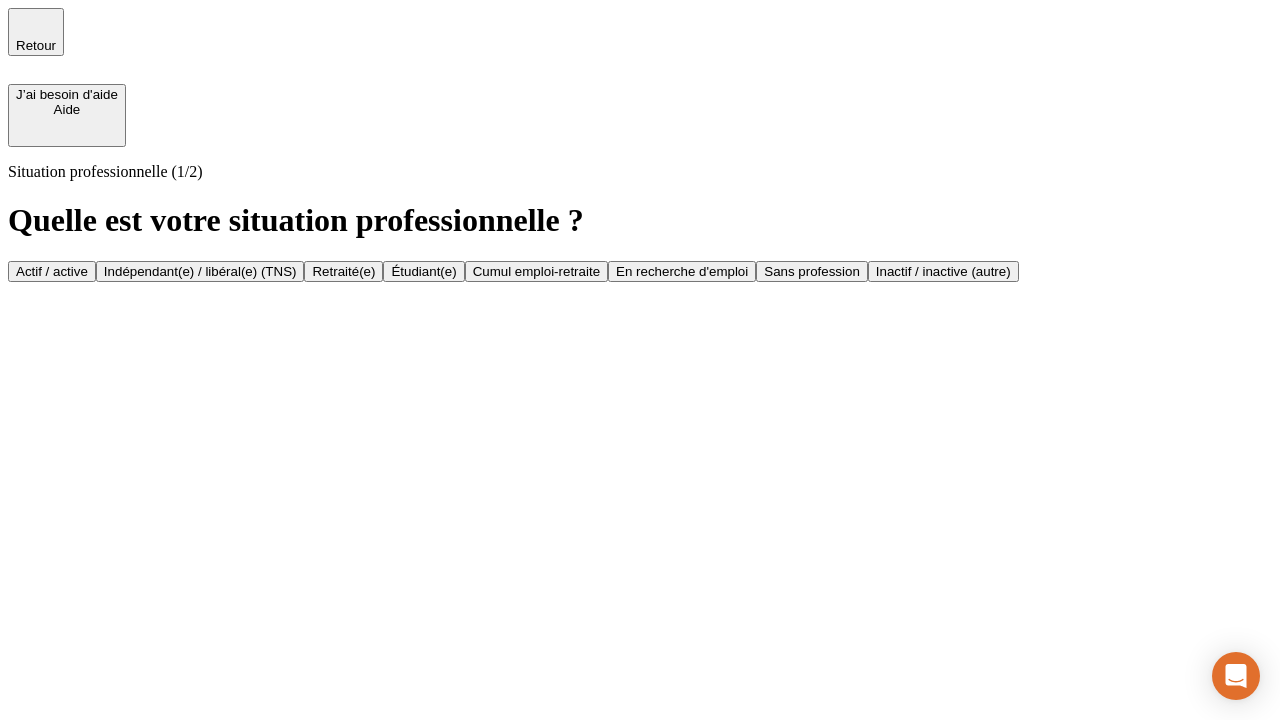 click on "Actif / active" at bounding box center [52, 271] 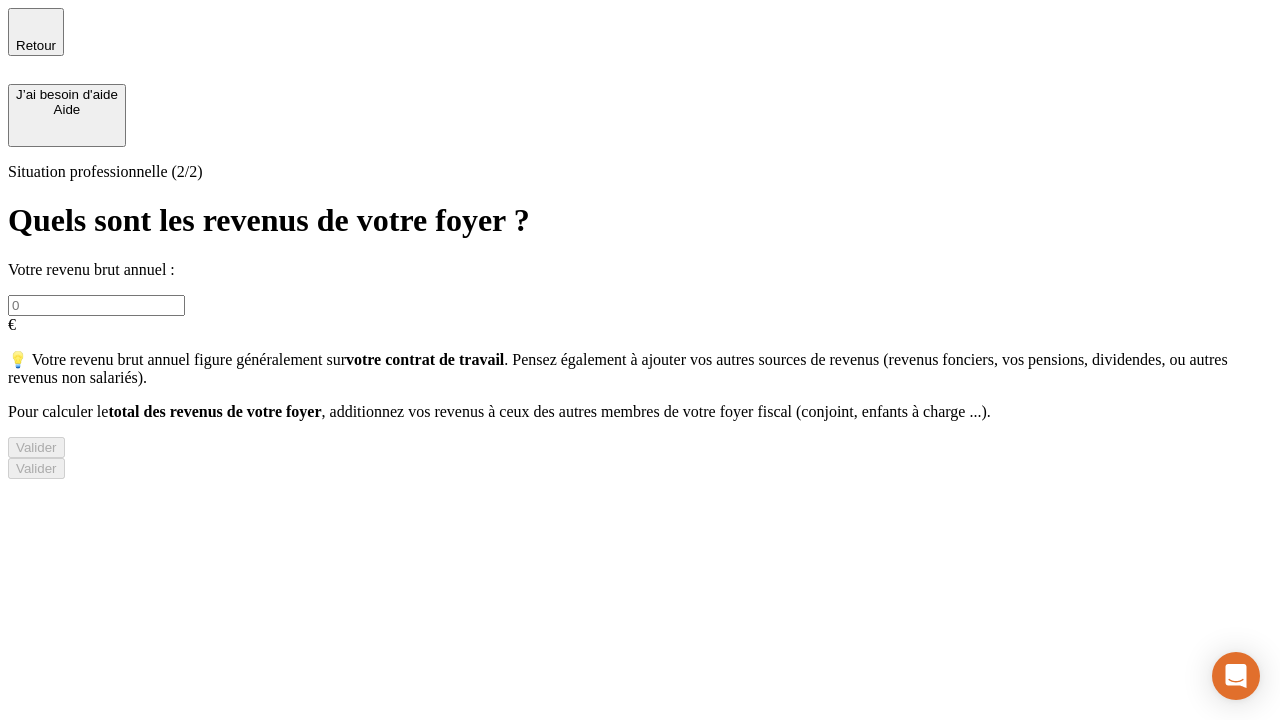click at bounding box center [96, 305] 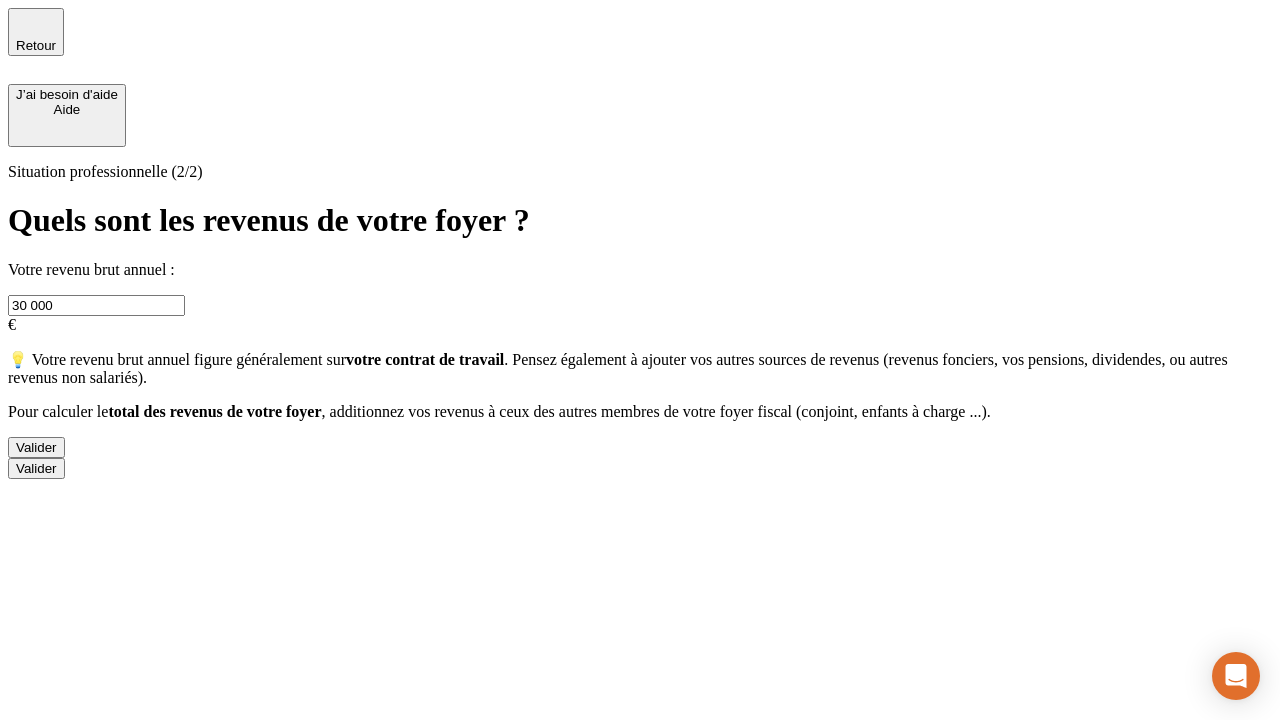 type on "30 000" 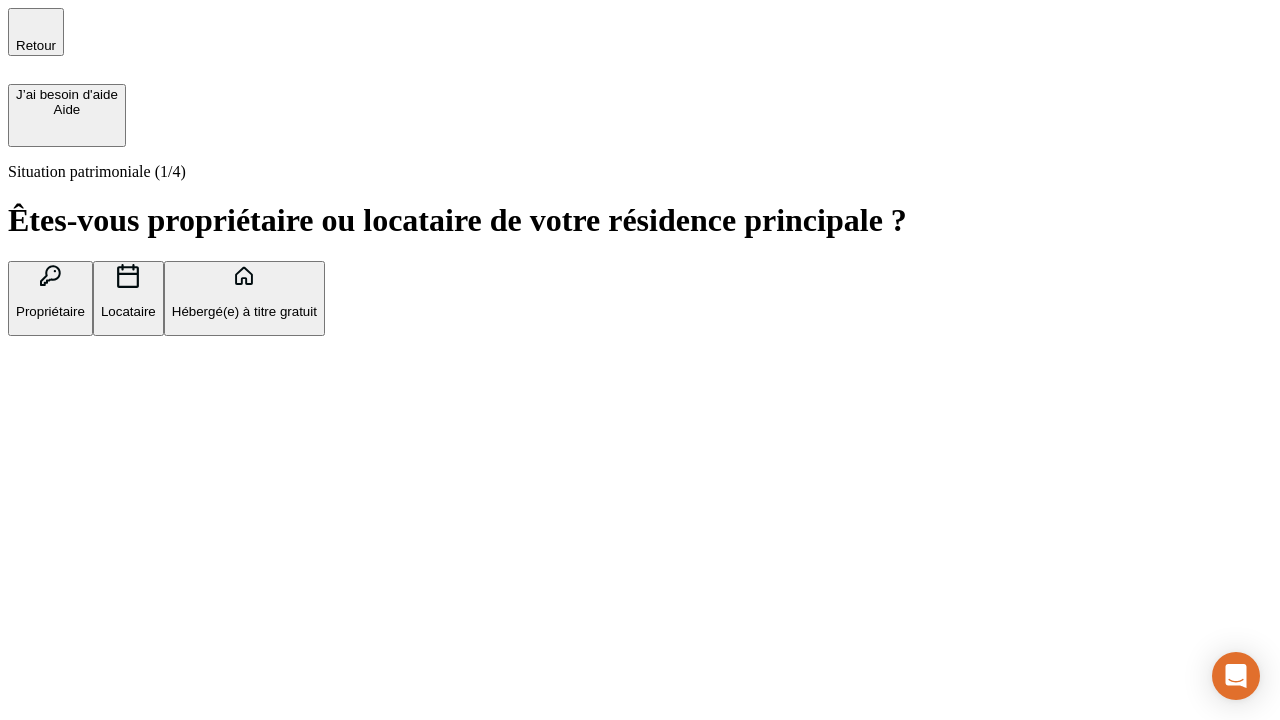 click on "Hébergé(e) à titre gratuit" at bounding box center (244, 311) 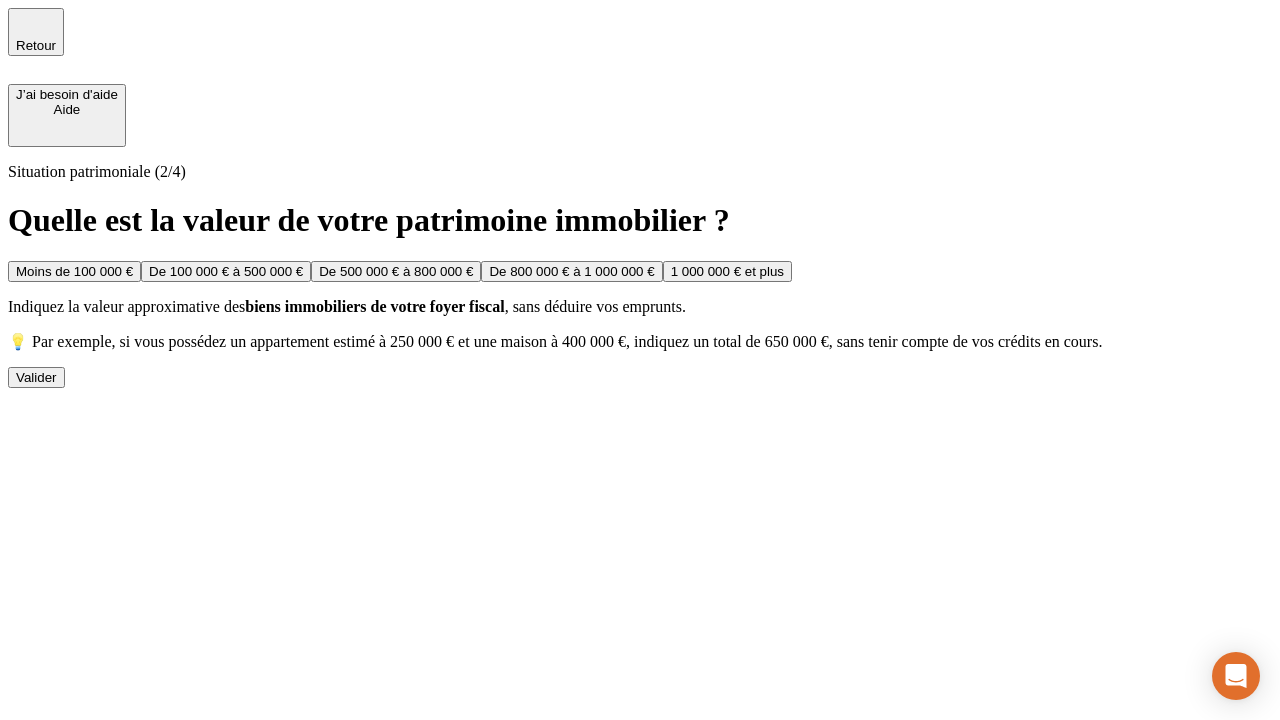 click on "Moins de 100 000 €" at bounding box center (74, 271) 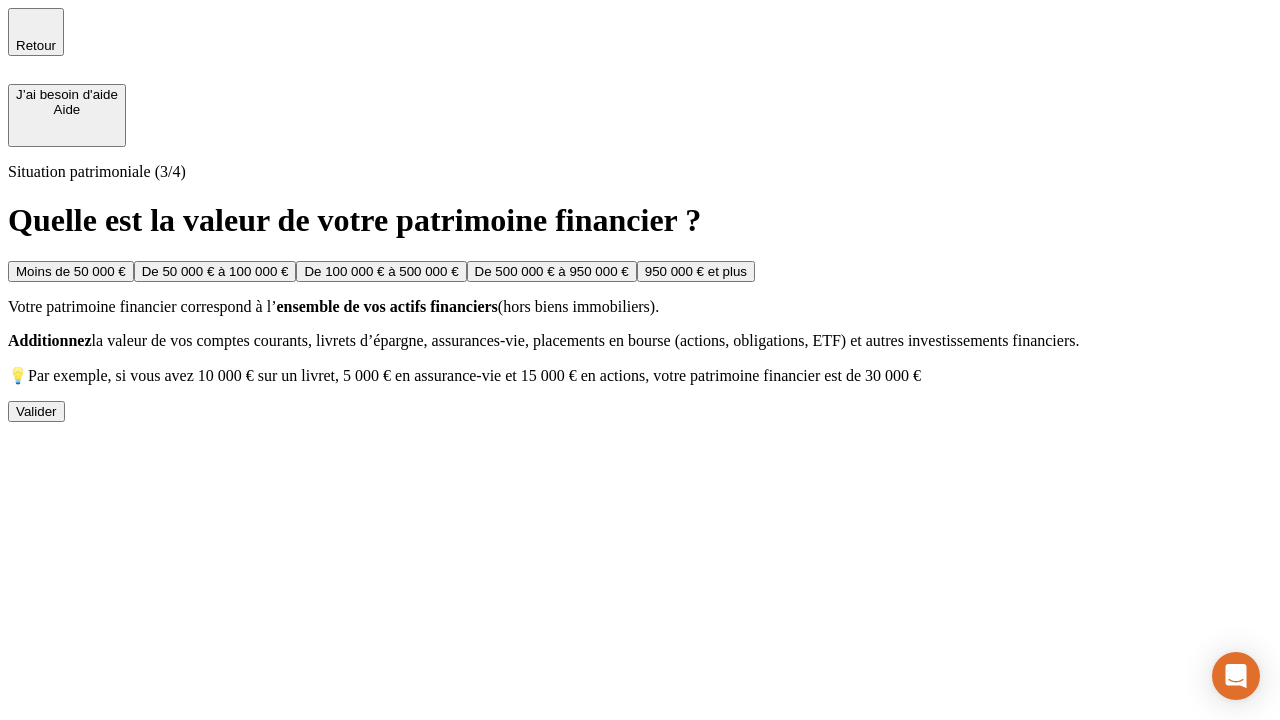 click on "Moins de 50 000 €" at bounding box center (71, 271) 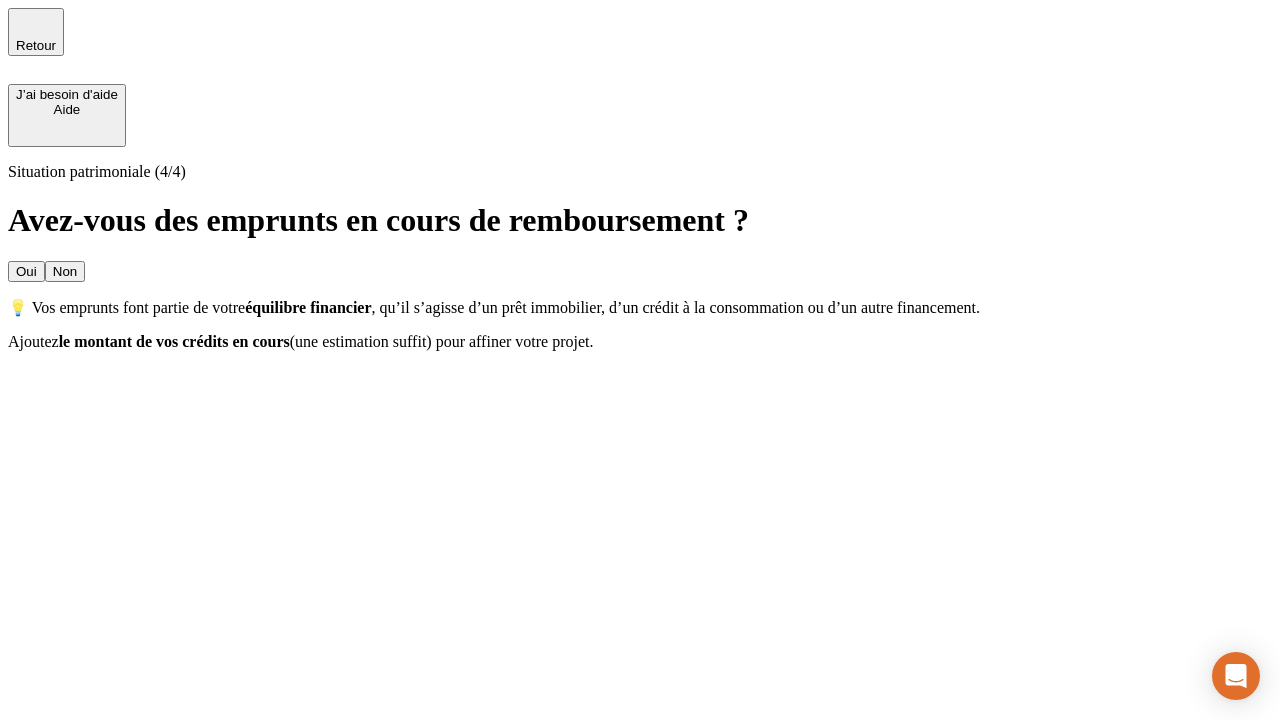 click on "Non" at bounding box center (65, 271) 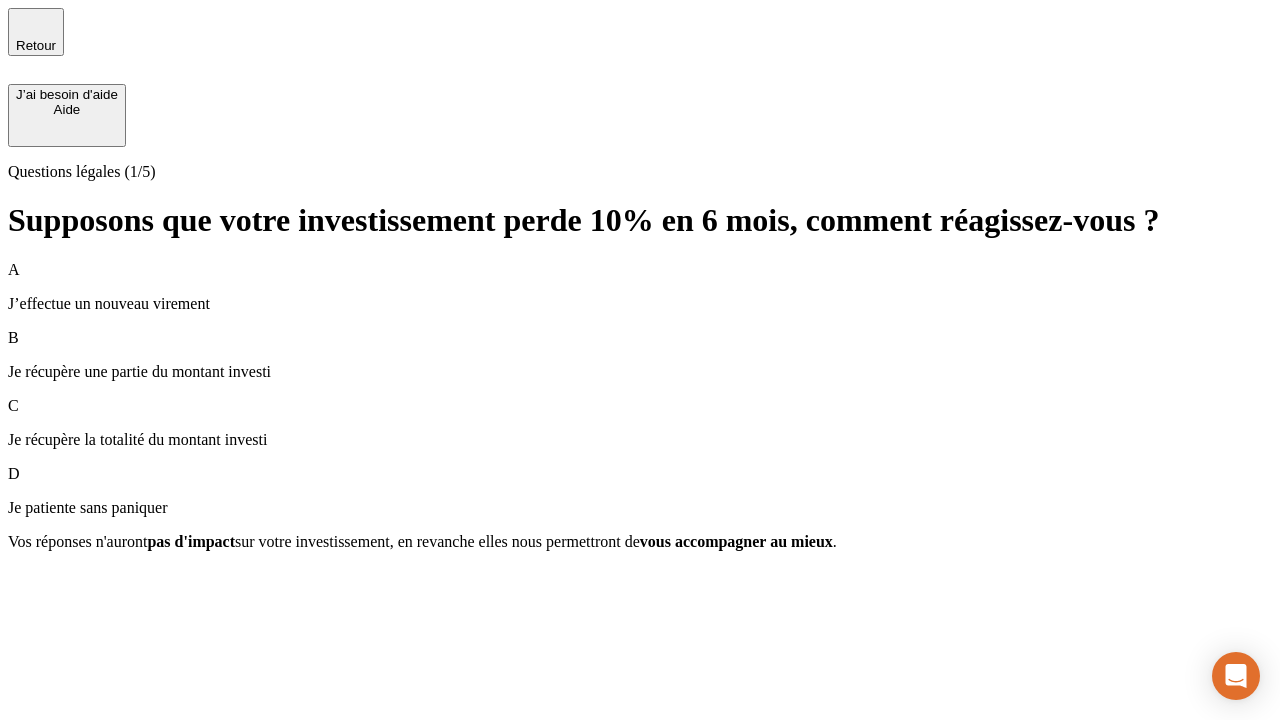 click on "A J’effectue un nouveau virement" at bounding box center [640, 287] 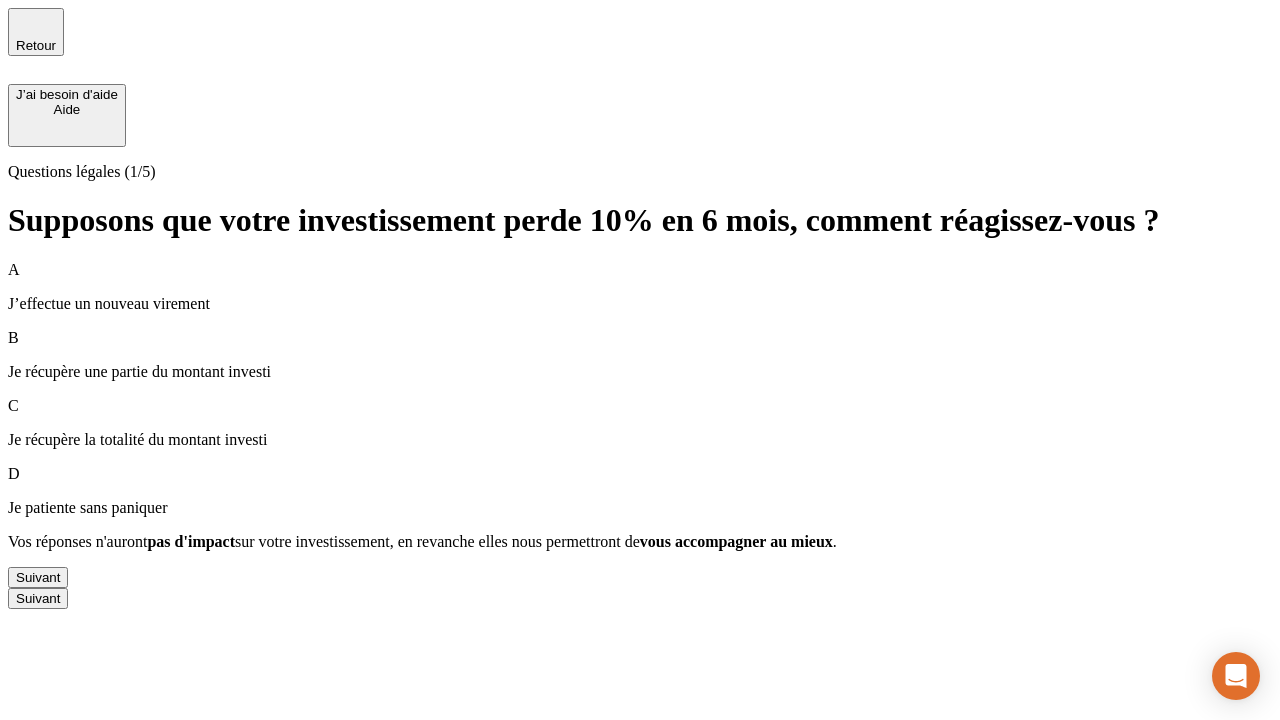 click on "Suivant" at bounding box center [38, 577] 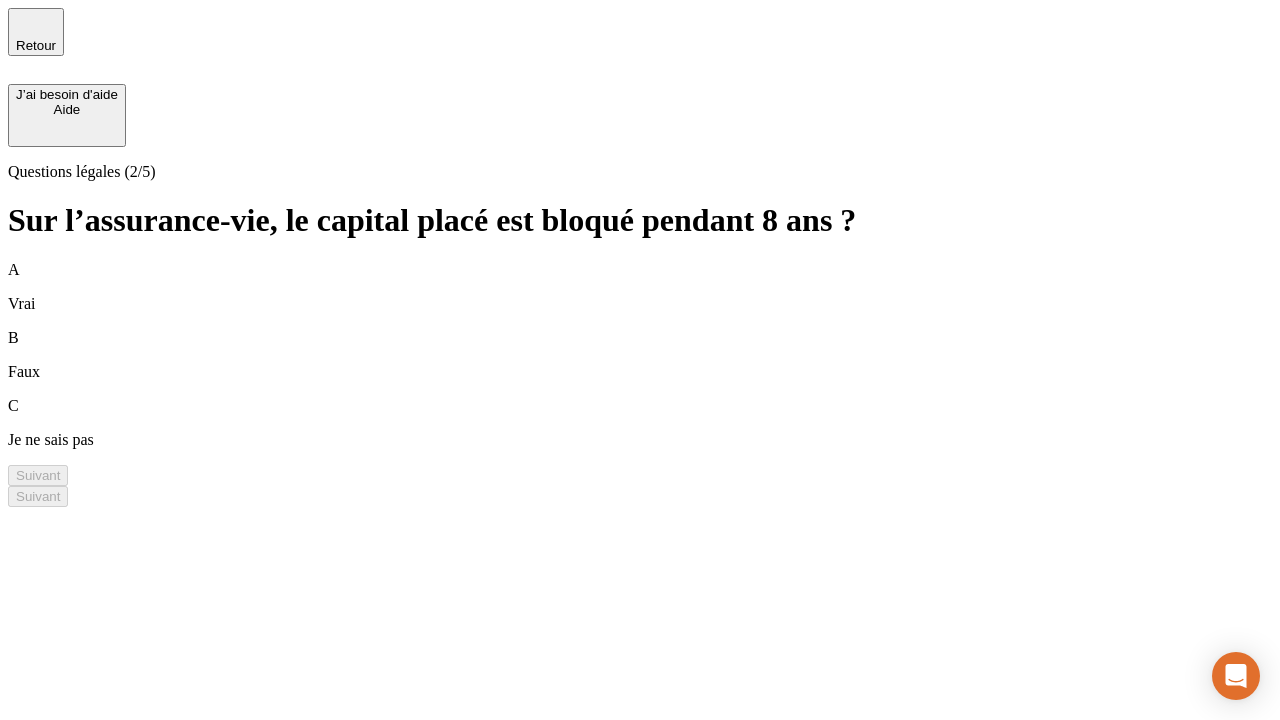 click on "B Faux" at bounding box center (640, 355) 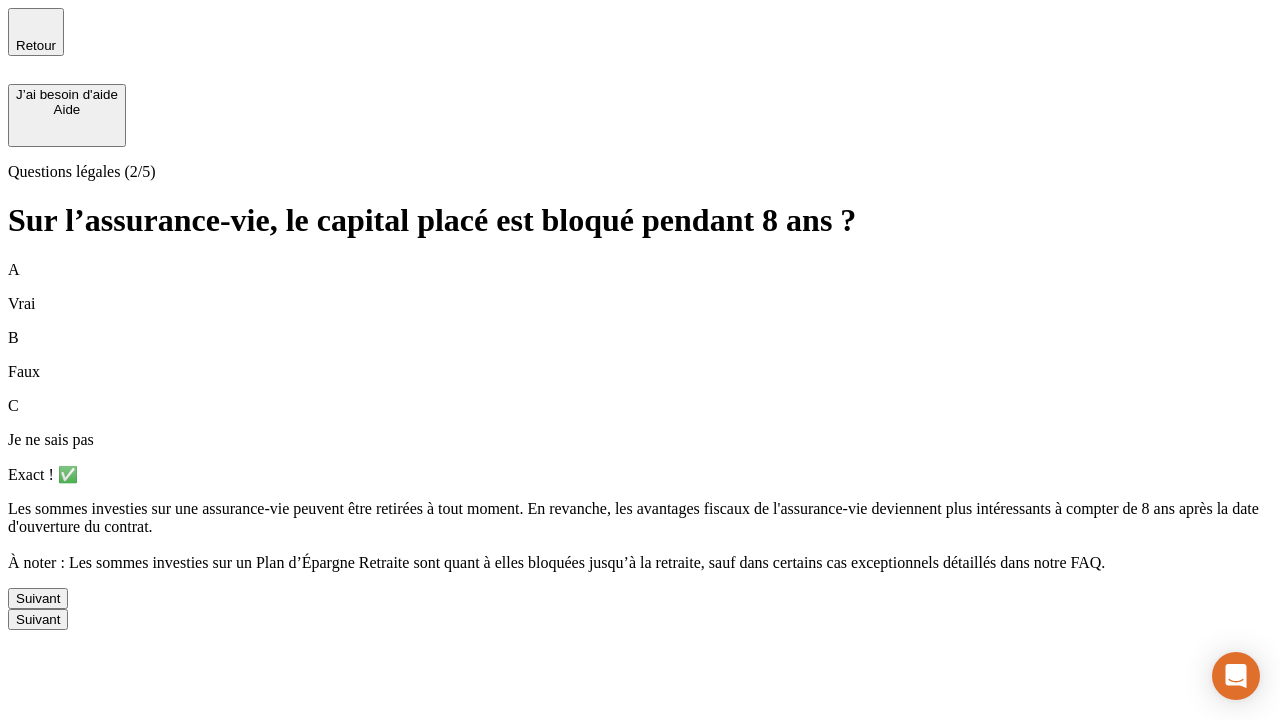 click on "Suivant" at bounding box center (38, 598) 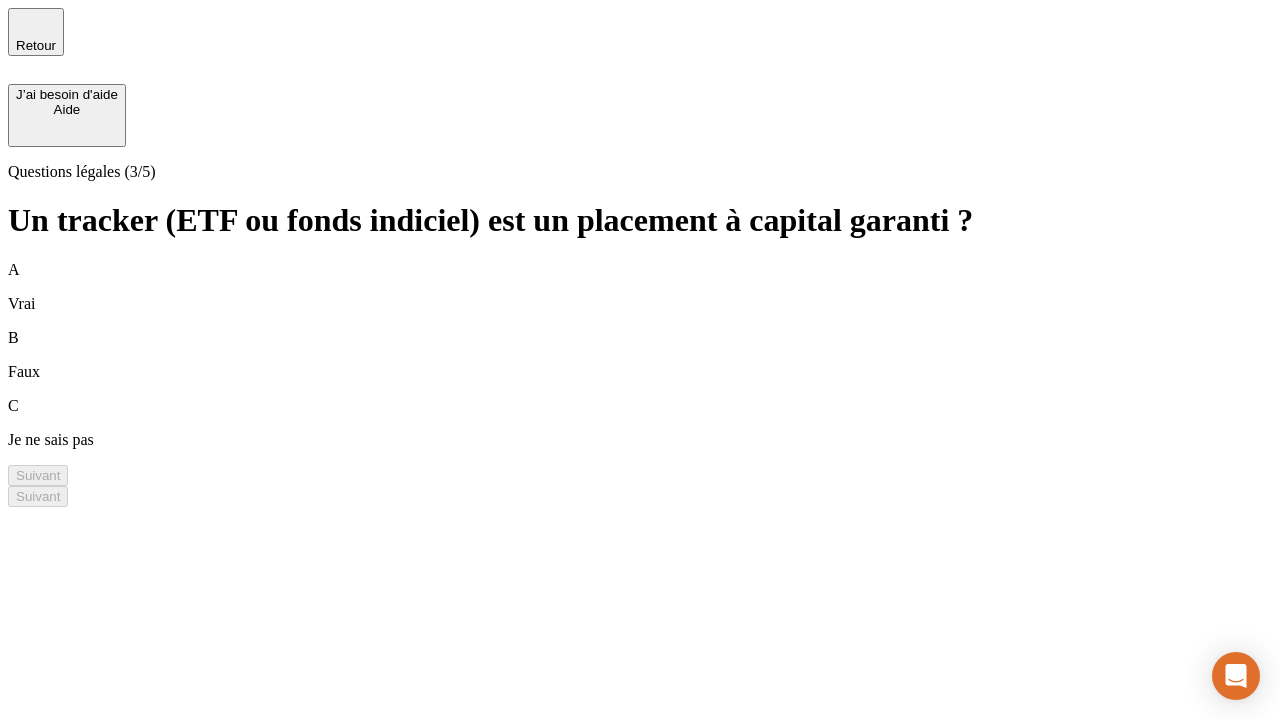 click on "B Faux" at bounding box center [640, 355] 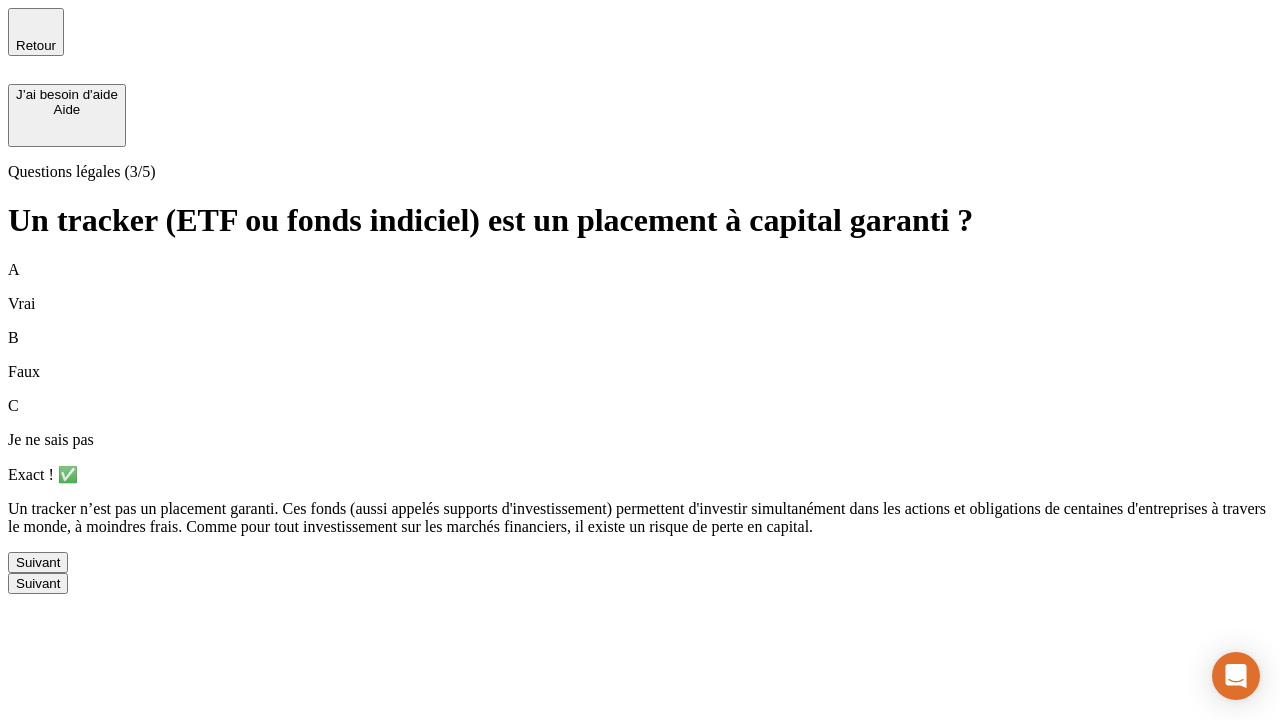 click on "Suivant" at bounding box center (38, 562) 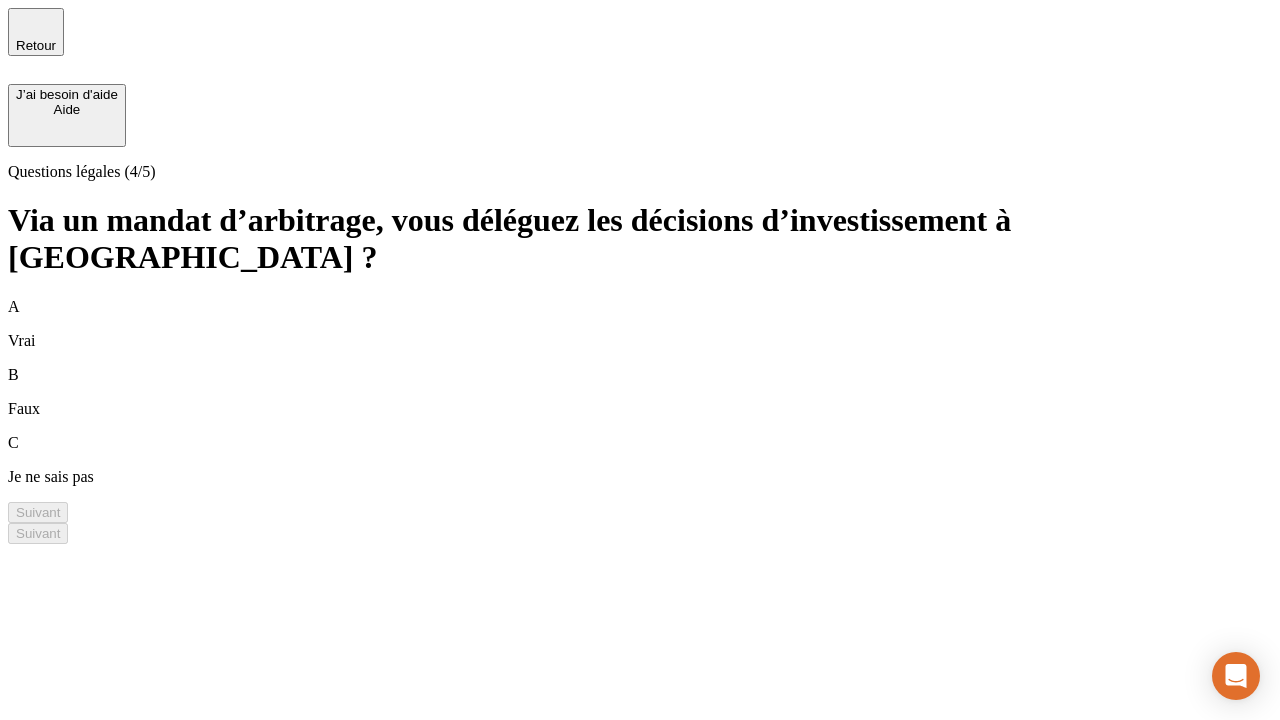 click on "A Vrai" at bounding box center [640, 324] 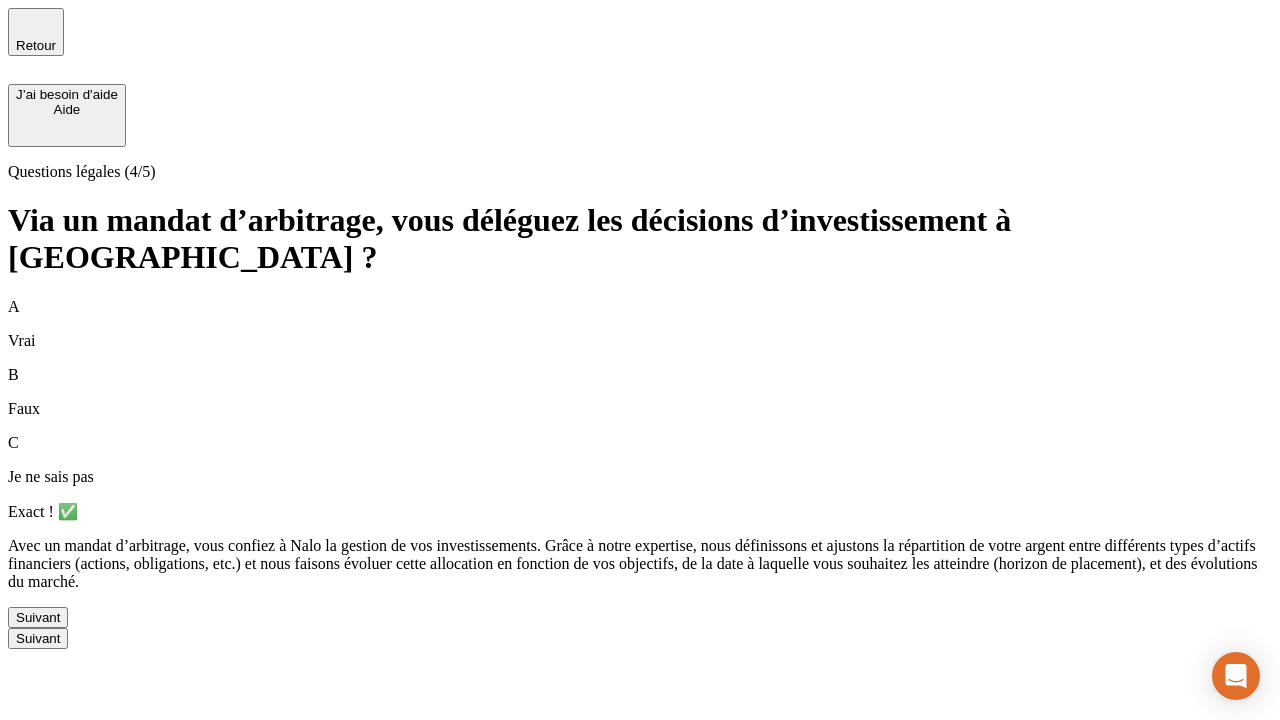click on "Suivant" at bounding box center [38, 617] 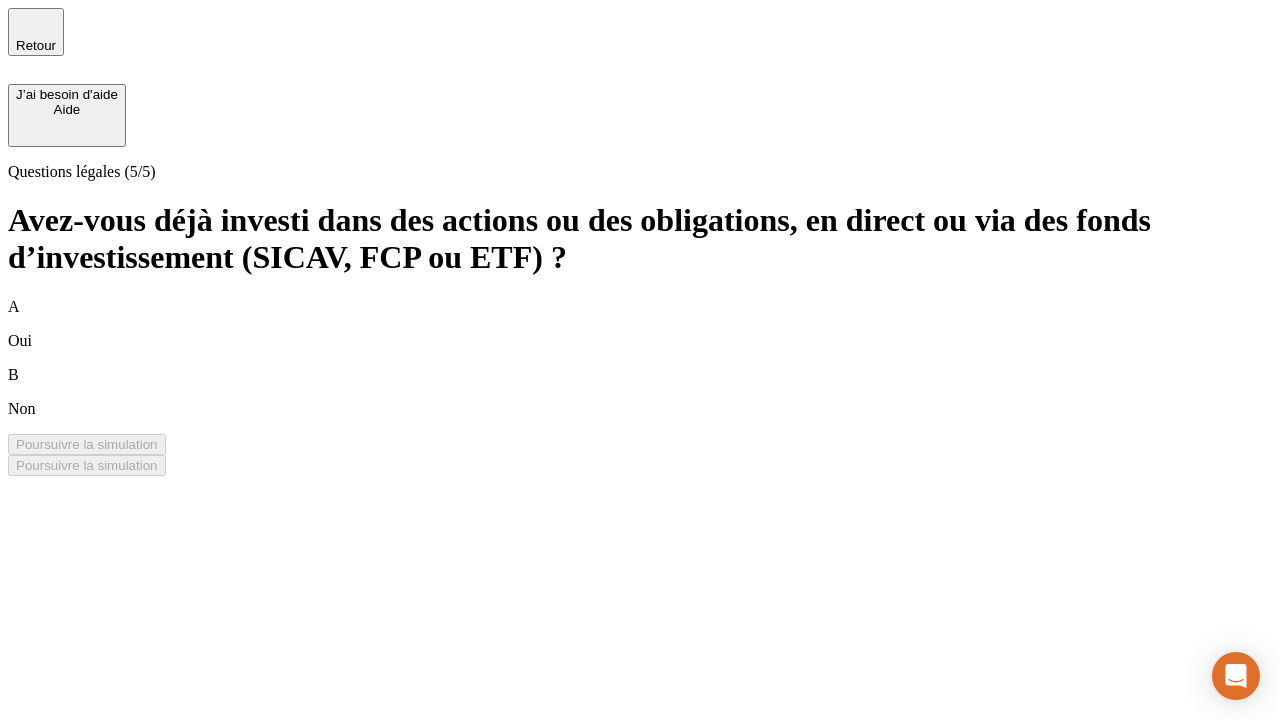 click on "B Non" at bounding box center [640, 392] 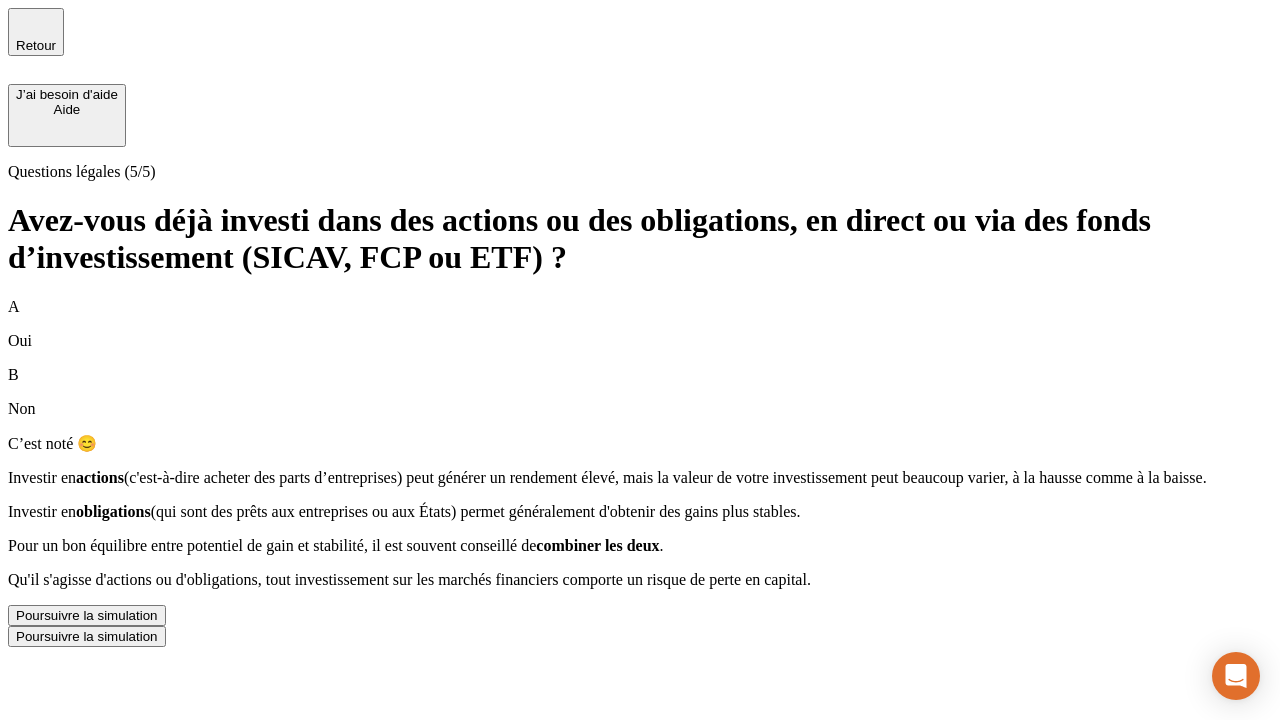 click on "Poursuivre la simulation" at bounding box center (87, 615) 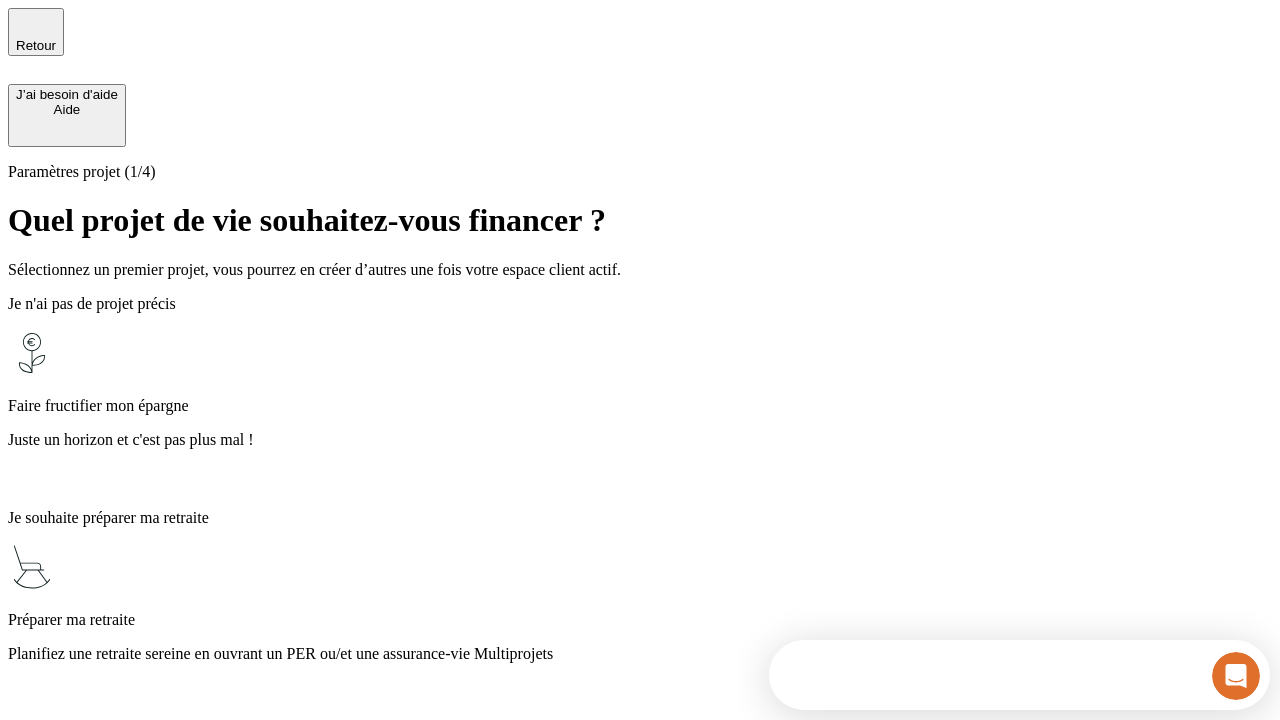 scroll, scrollTop: 0, scrollLeft: 0, axis: both 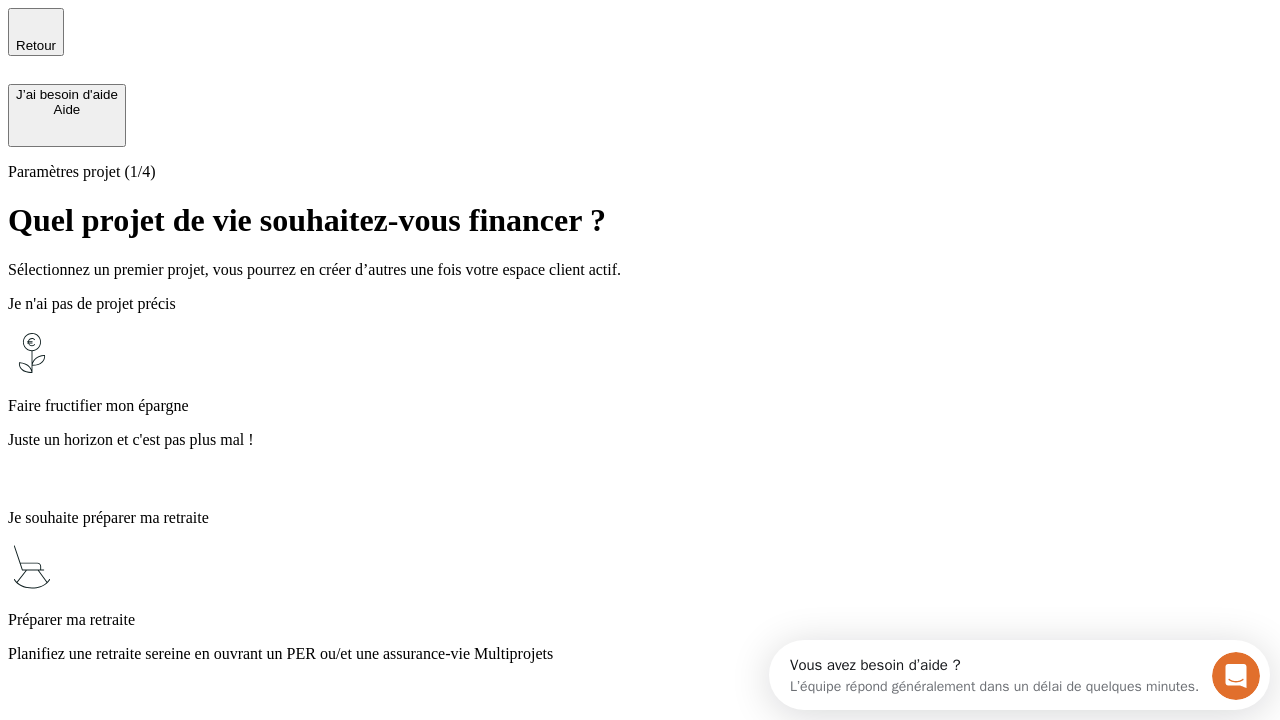 click on "Planifiez une retraite sereine en ouvrant un PER ou/et une assurance-vie Multiprojets" at bounding box center (640, 654) 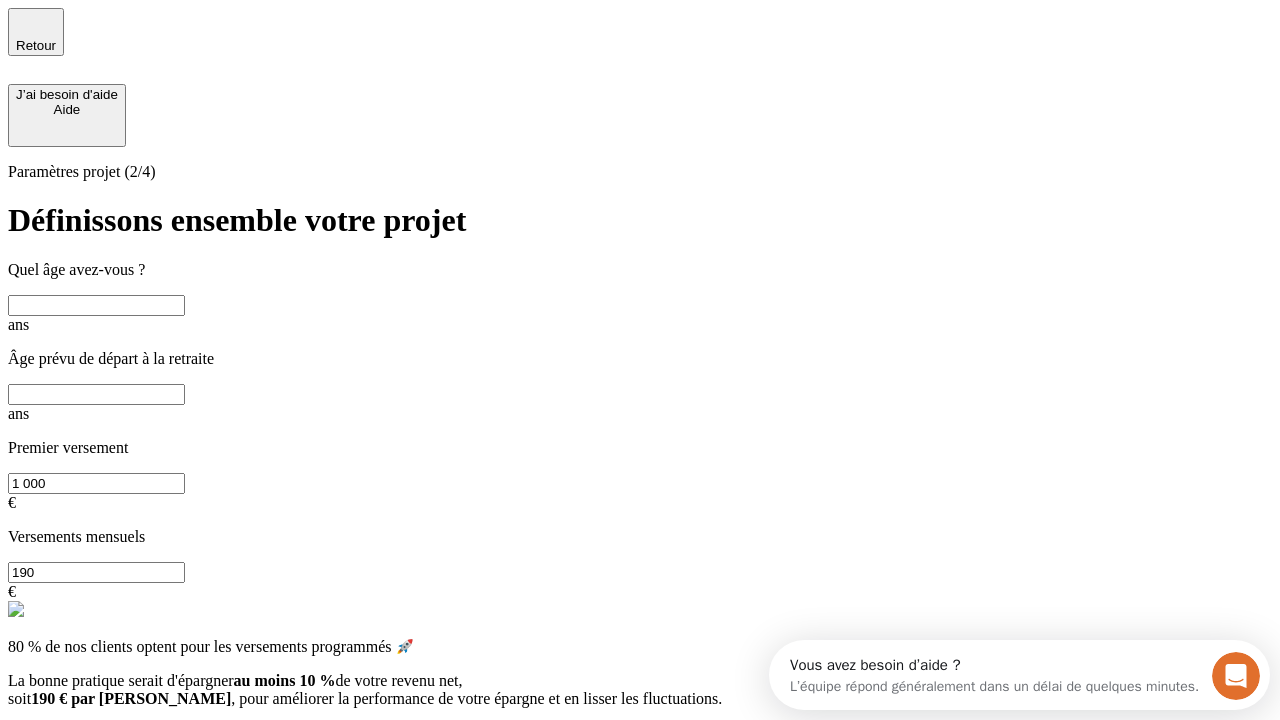 click at bounding box center (96, 305) 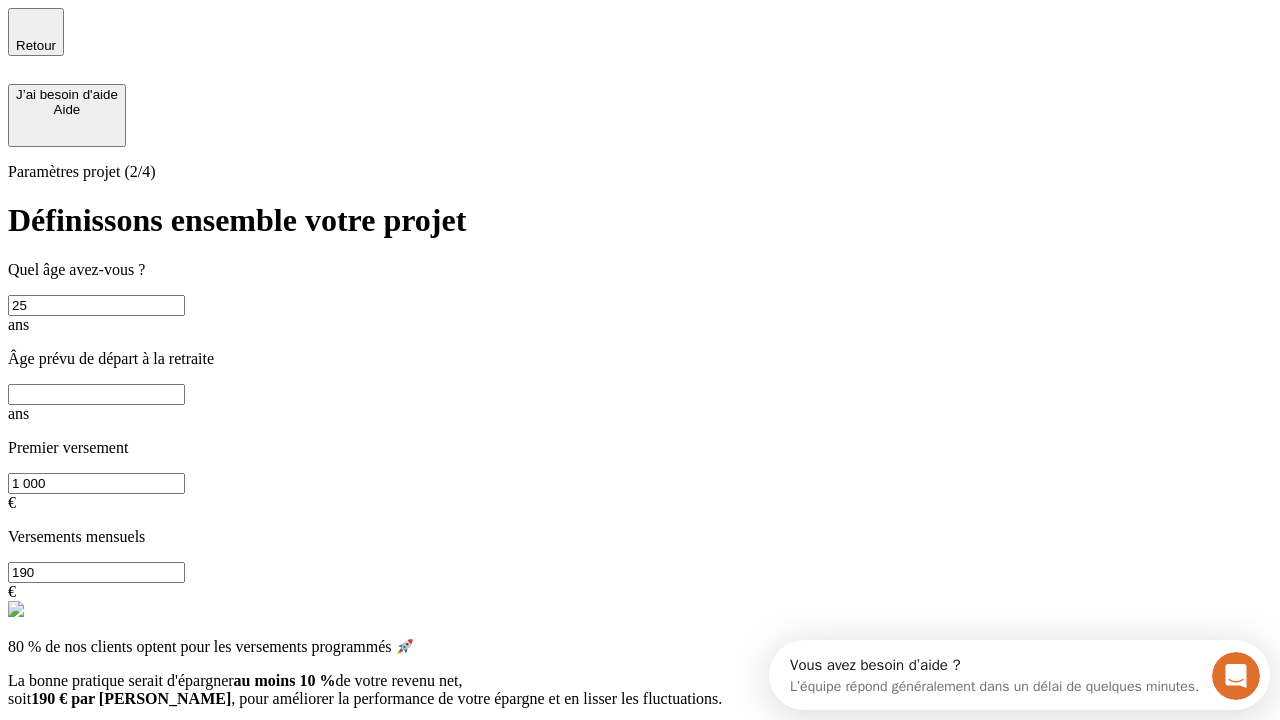 type on "25" 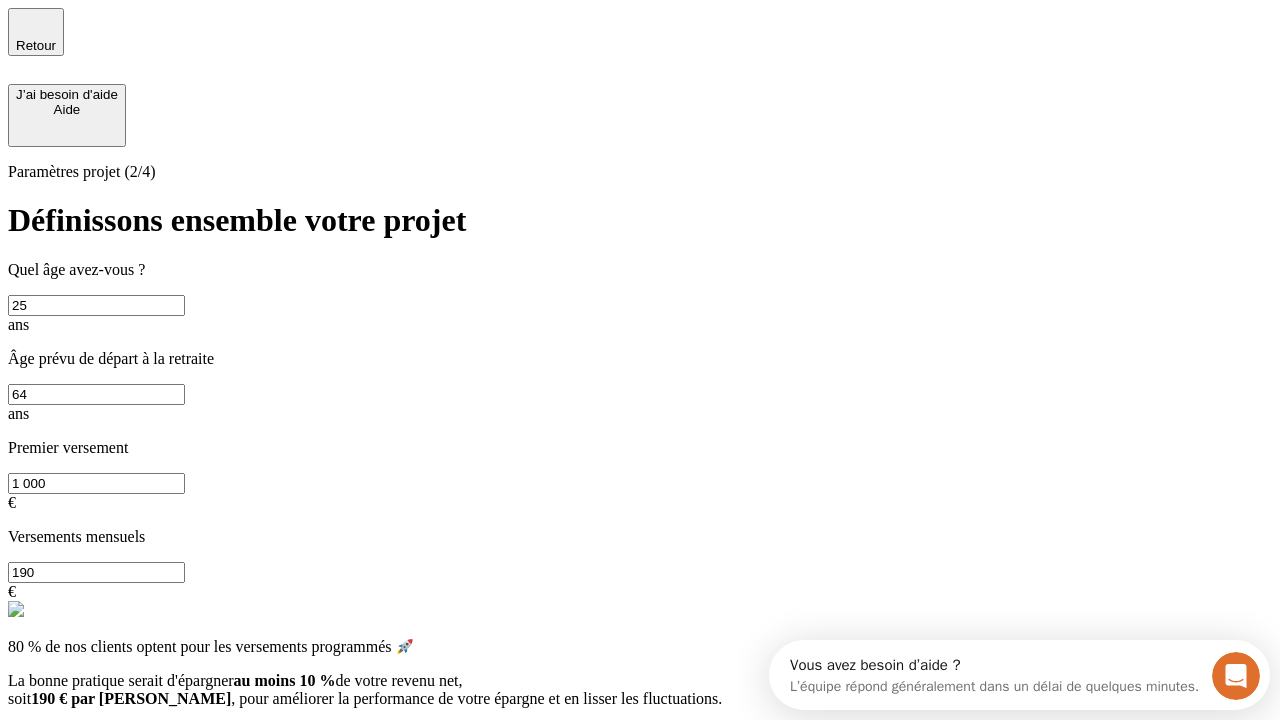 type on "64" 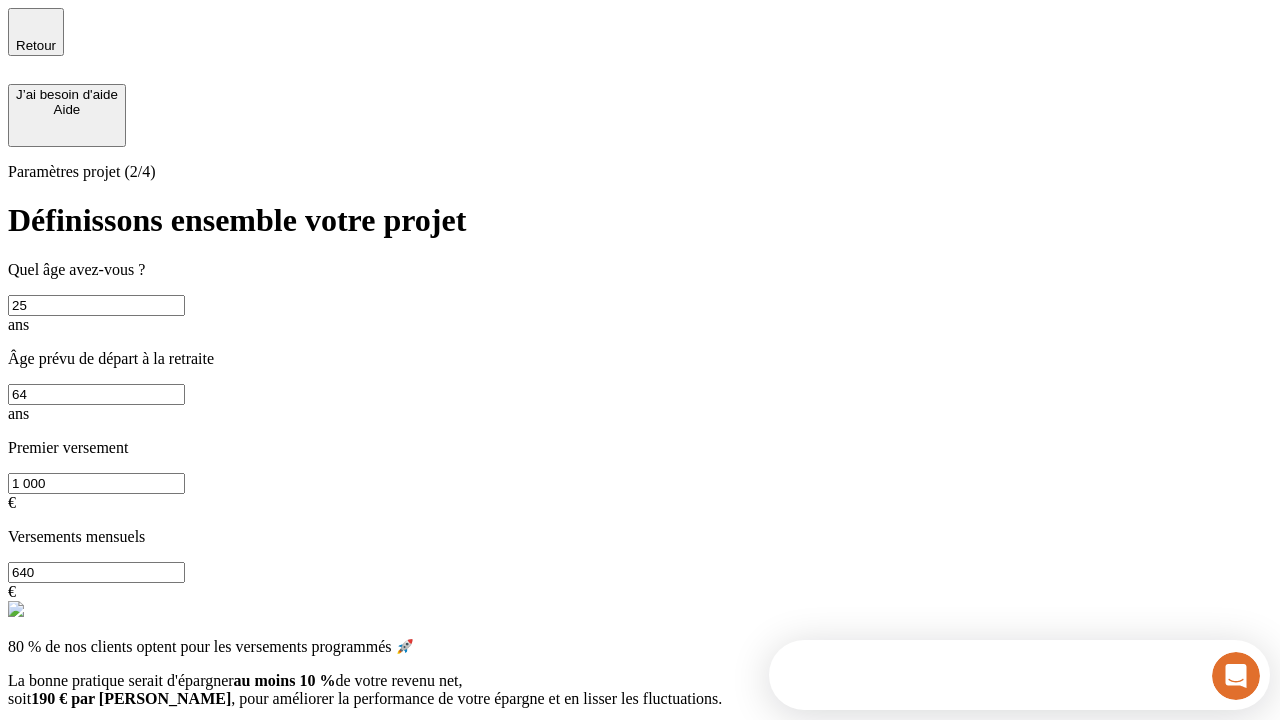 type on "640" 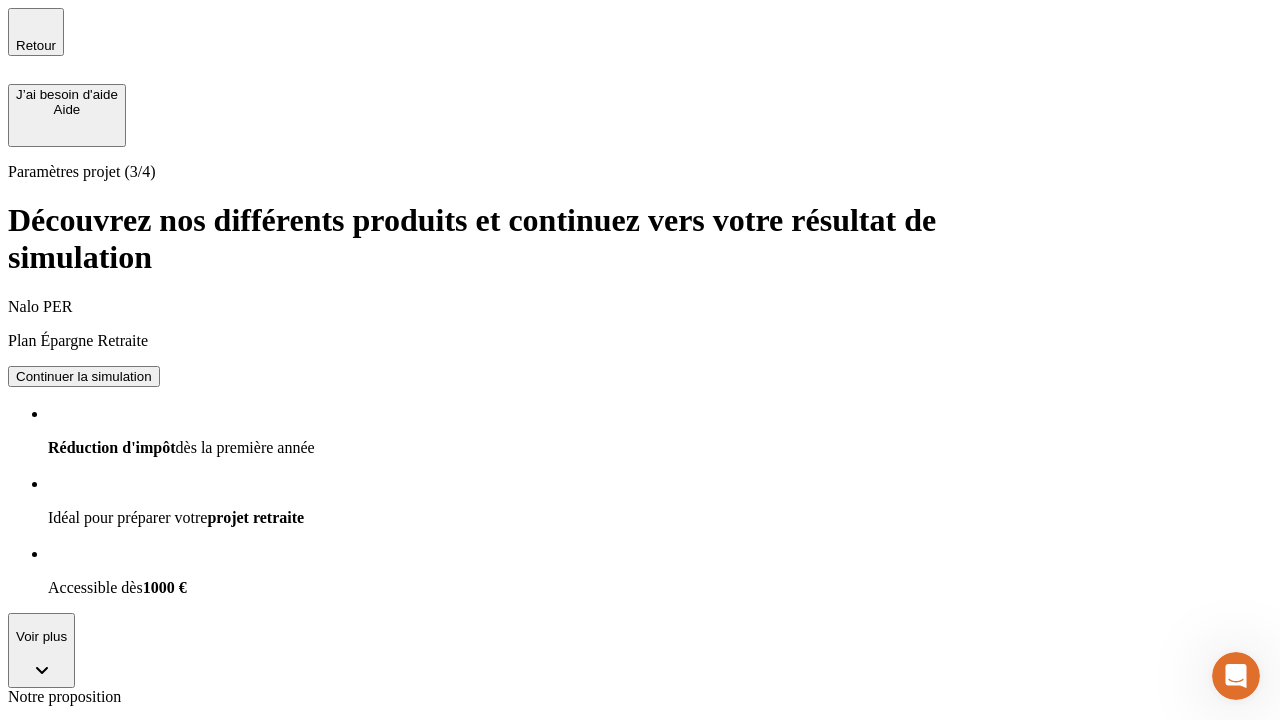 click on "Continuer la simulation" at bounding box center (84, 800) 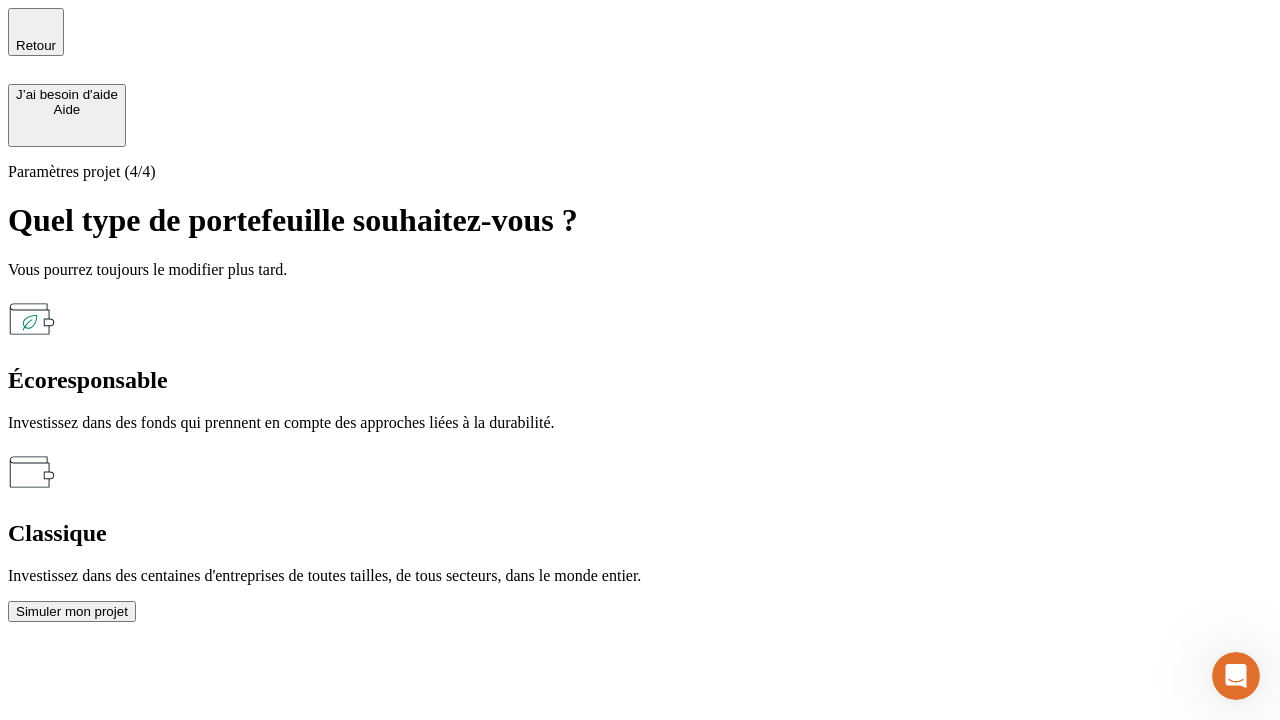 click on "Écoresponsable" at bounding box center (640, 380) 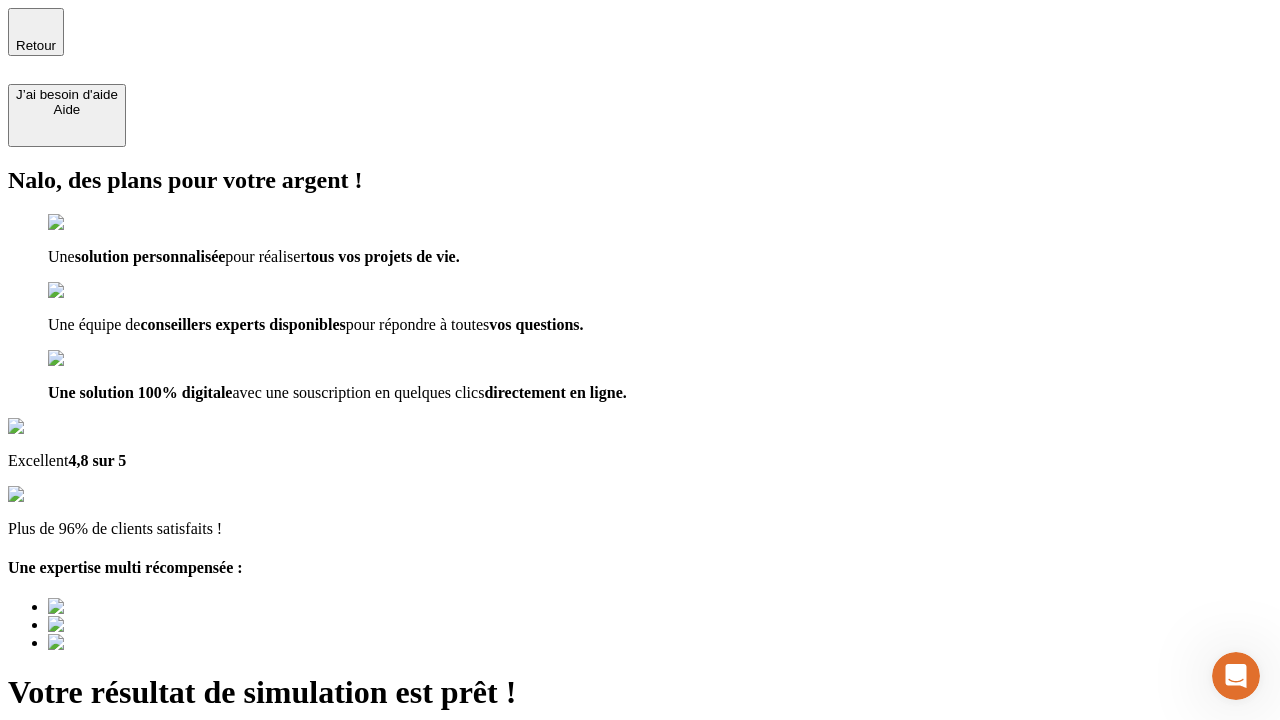 click on "Découvrir ma simulation" at bounding box center [87, 797] 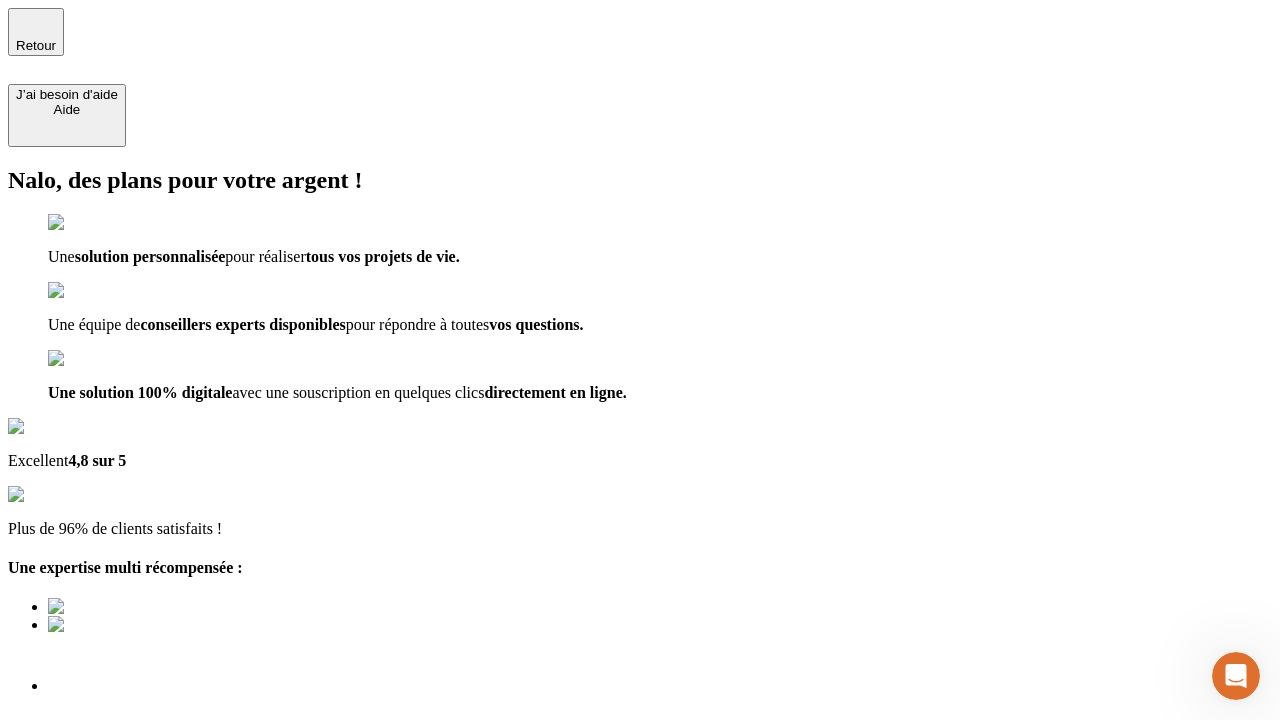 type on "[EMAIL_ADDRESS][PERSON_NAME][DOMAIN_NAME]" 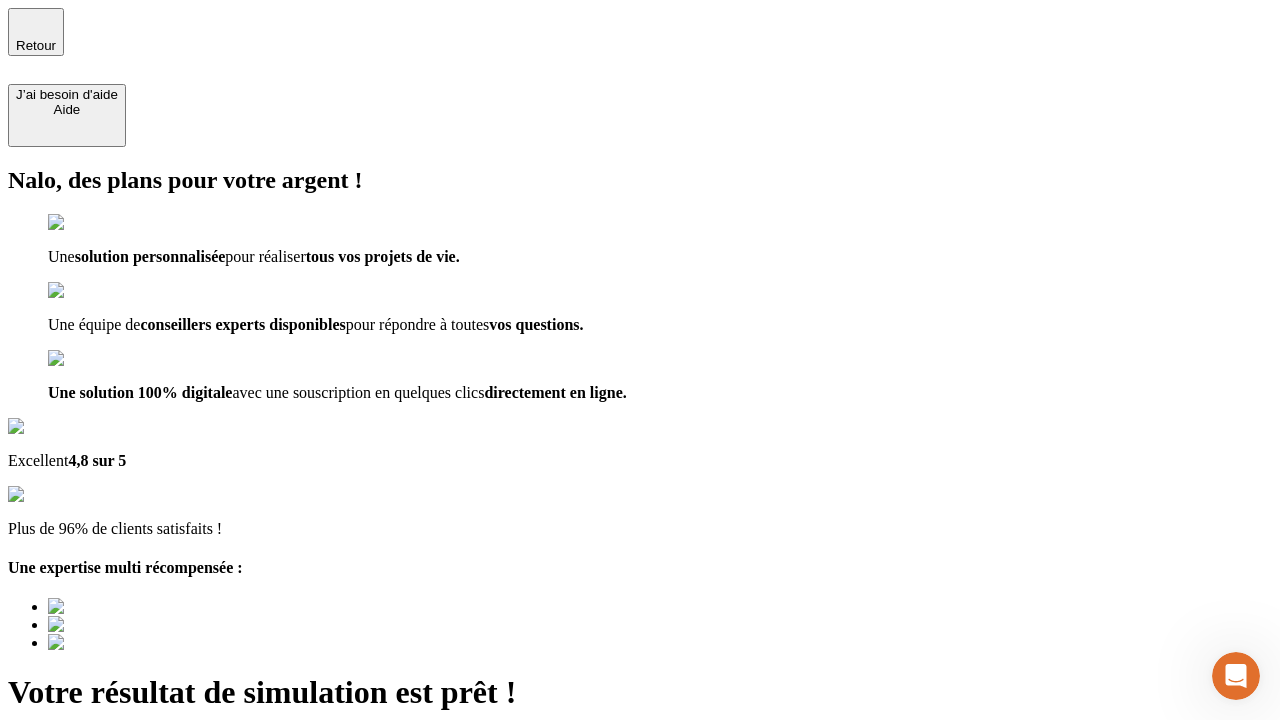 click on "Découvrir ma simulation" at bounding box center (87, 847) 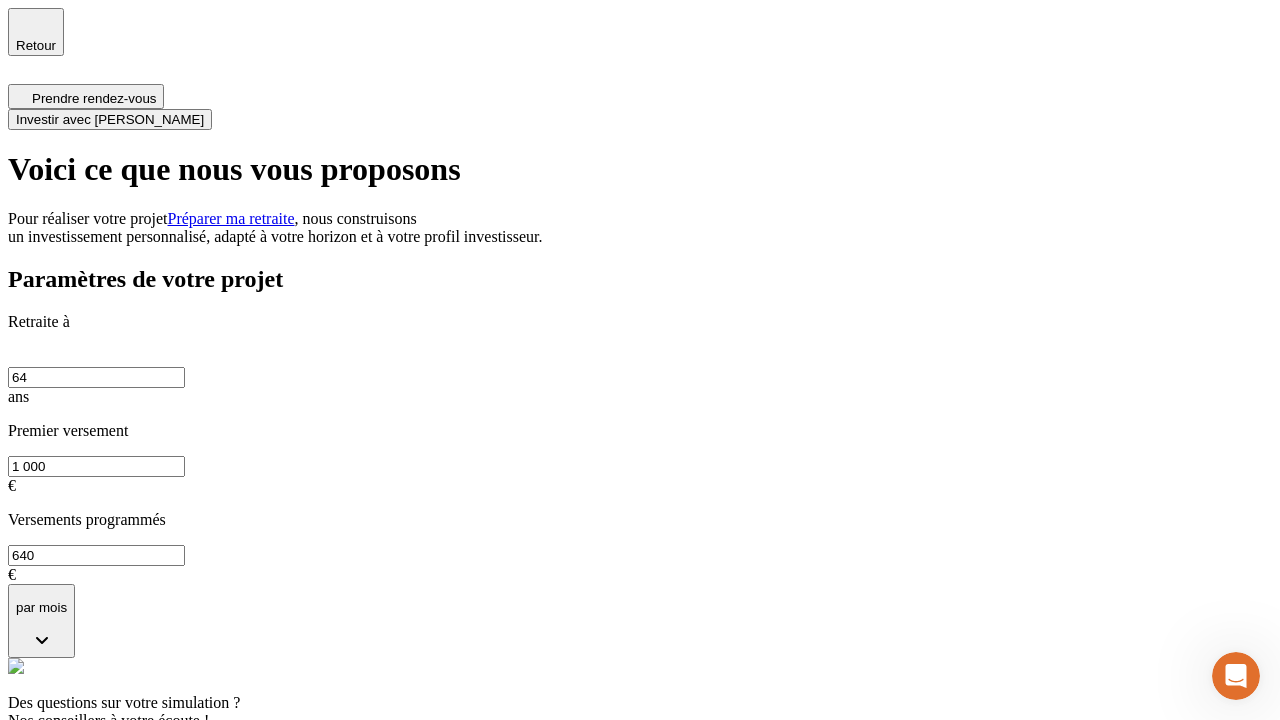 click on "Investir avec [PERSON_NAME]" at bounding box center [110, 119] 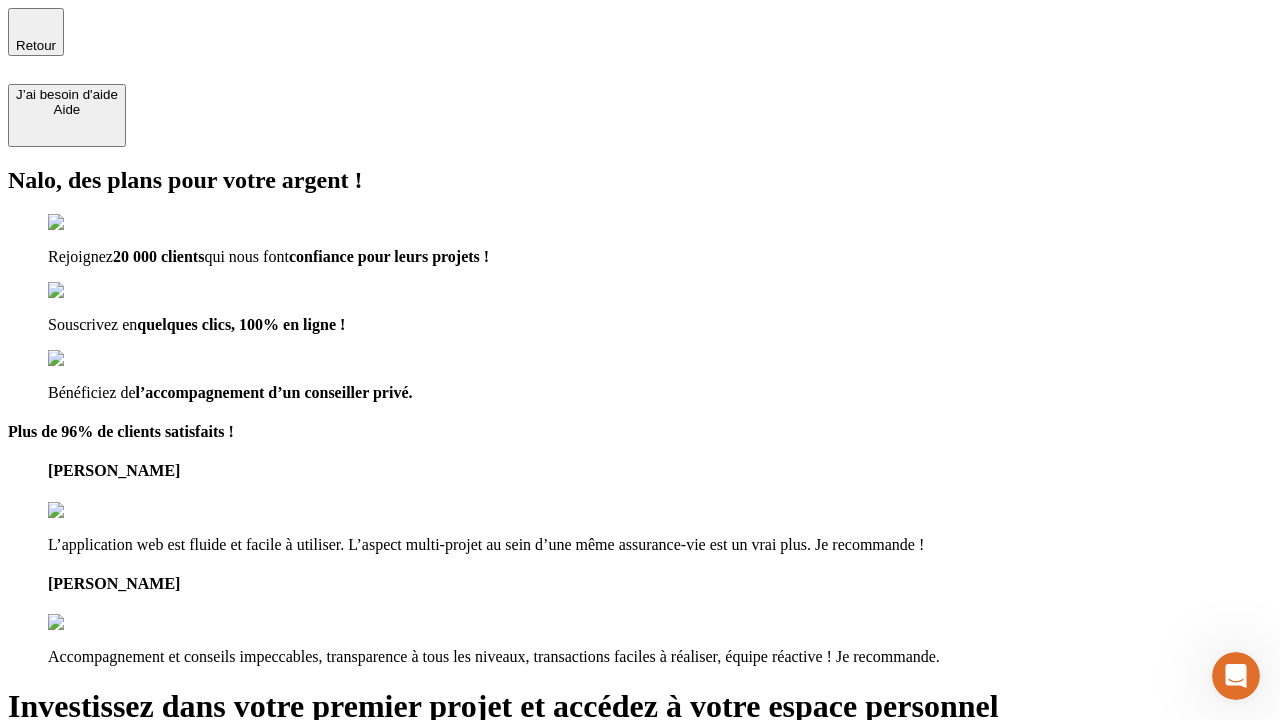 type on "[EMAIL_ADDRESS][PERSON_NAME][DOMAIN_NAME]" 